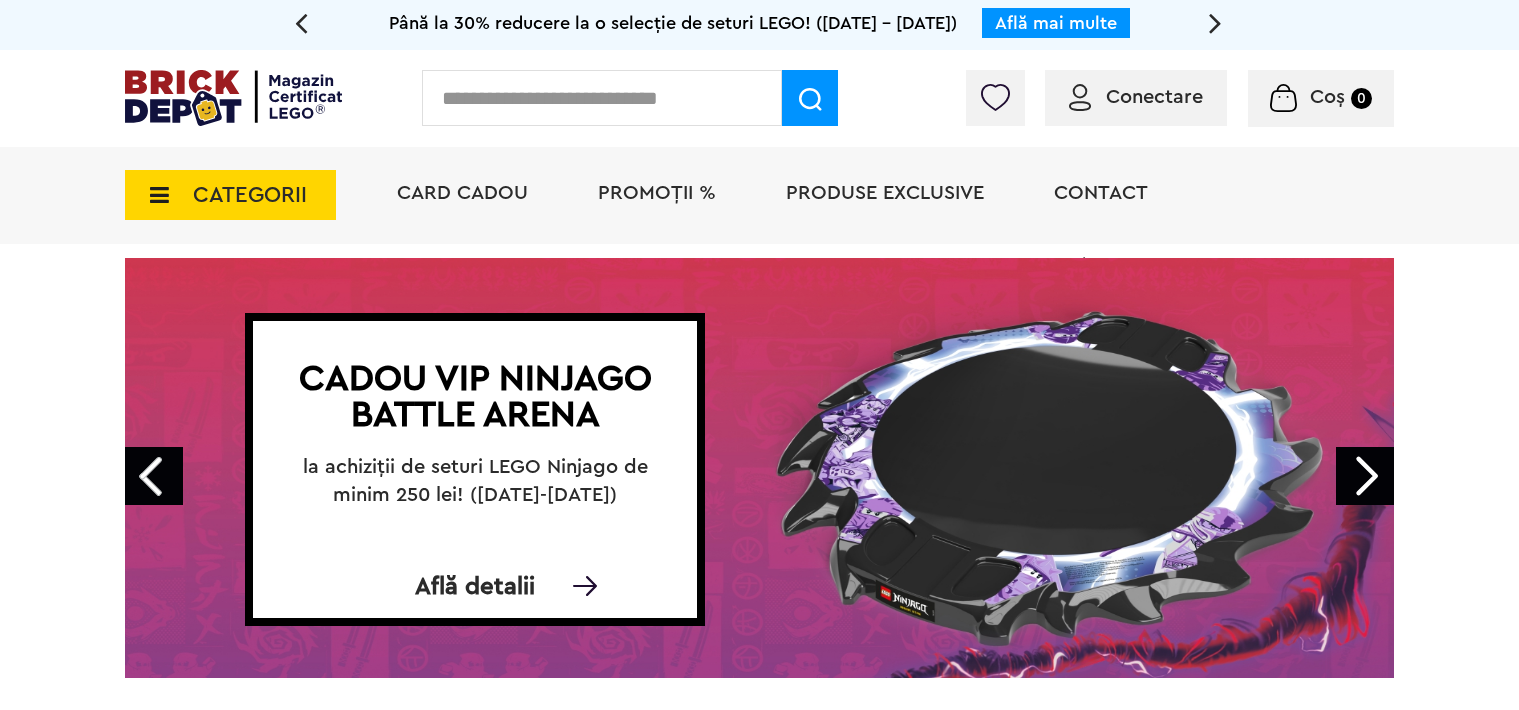 scroll, scrollTop: 0, scrollLeft: 0, axis: both 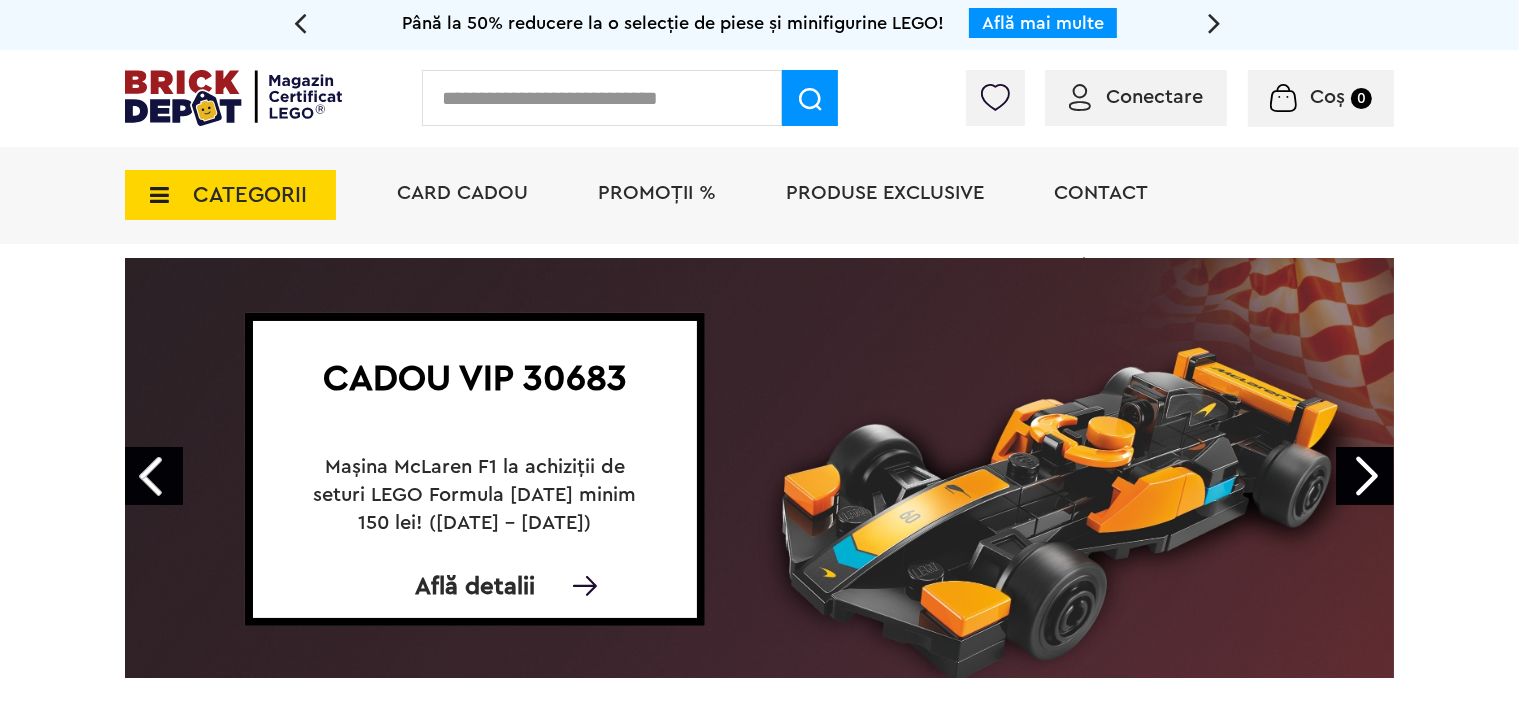 click on "CATEGORII" at bounding box center [230, 195] 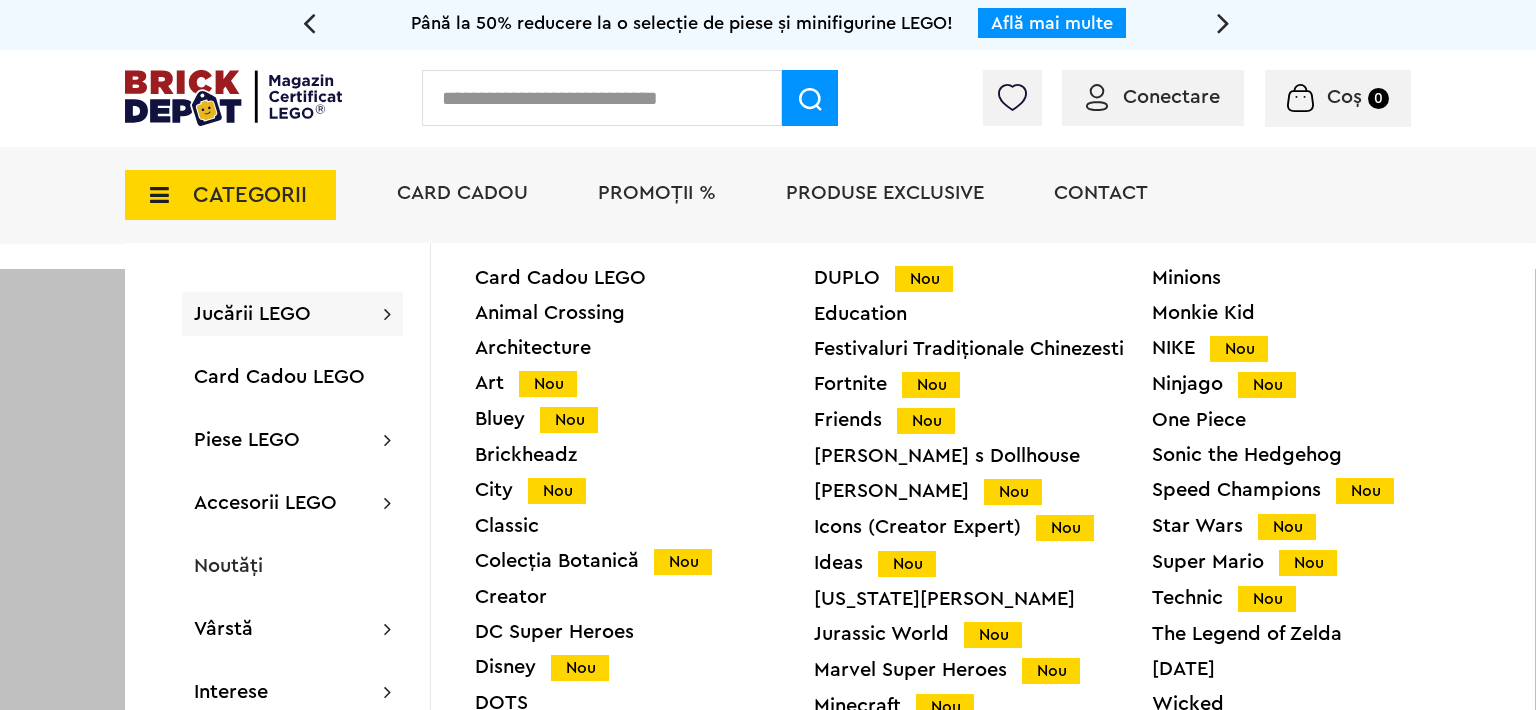 click on "Speed Champions Nou" at bounding box center (1321, 490) 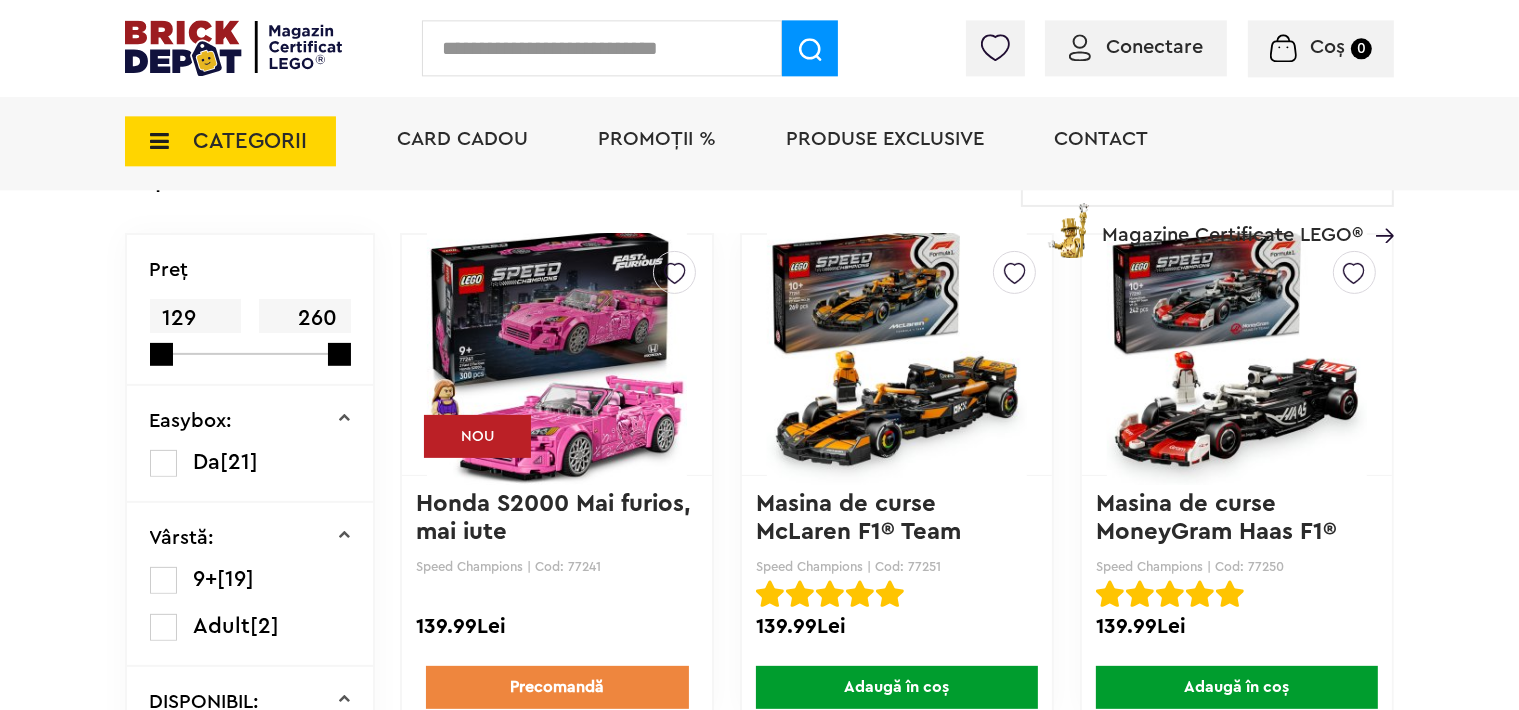 scroll, scrollTop: 528, scrollLeft: 0, axis: vertical 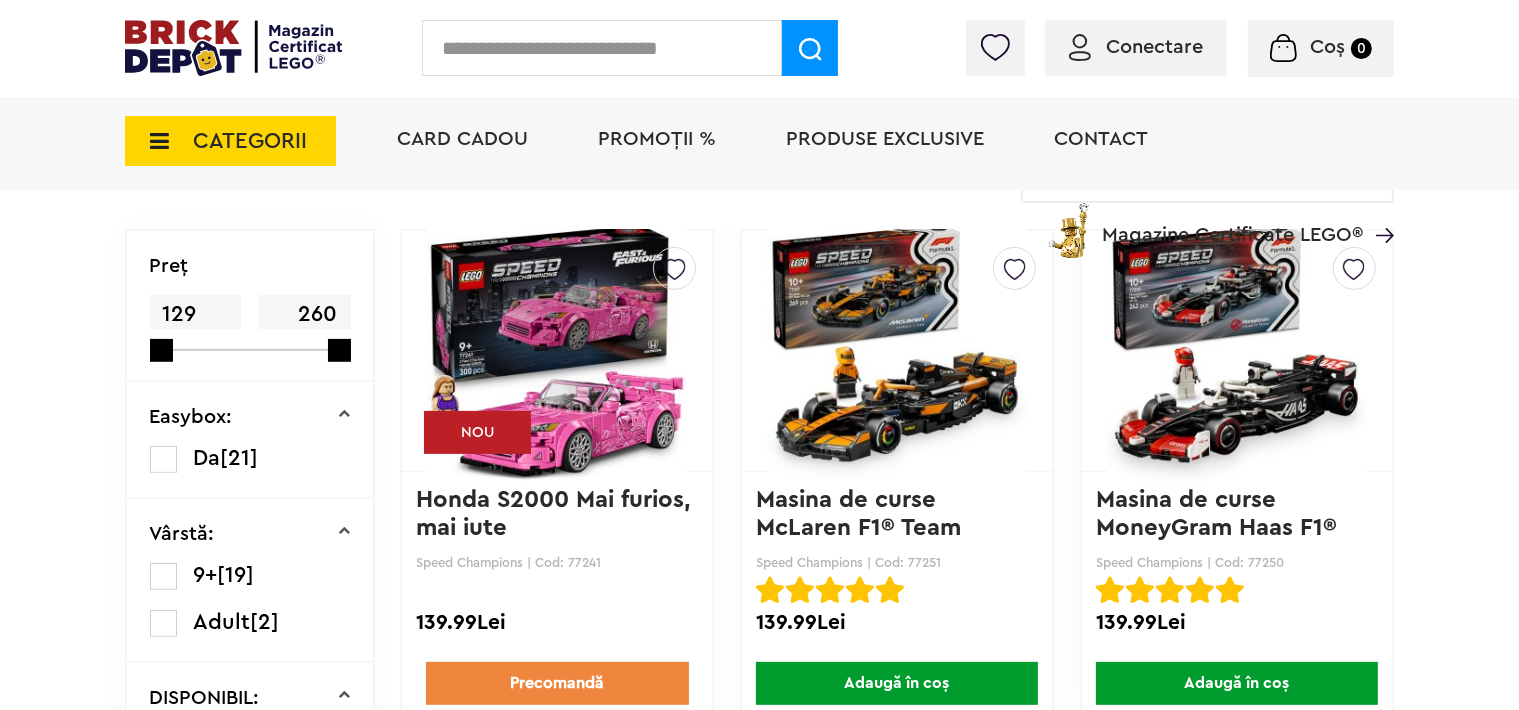 click at bounding box center (557, 351) 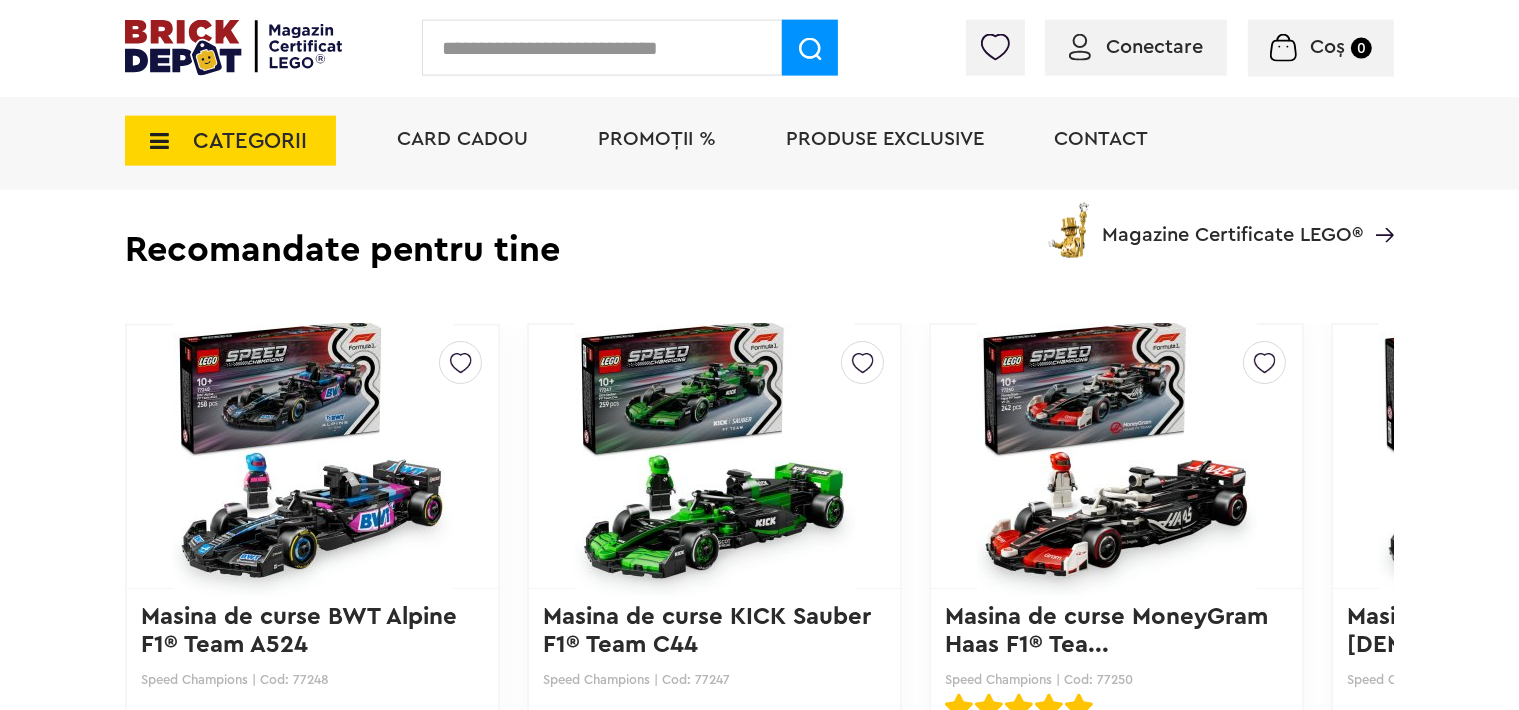 scroll, scrollTop: 3696, scrollLeft: 0, axis: vertical 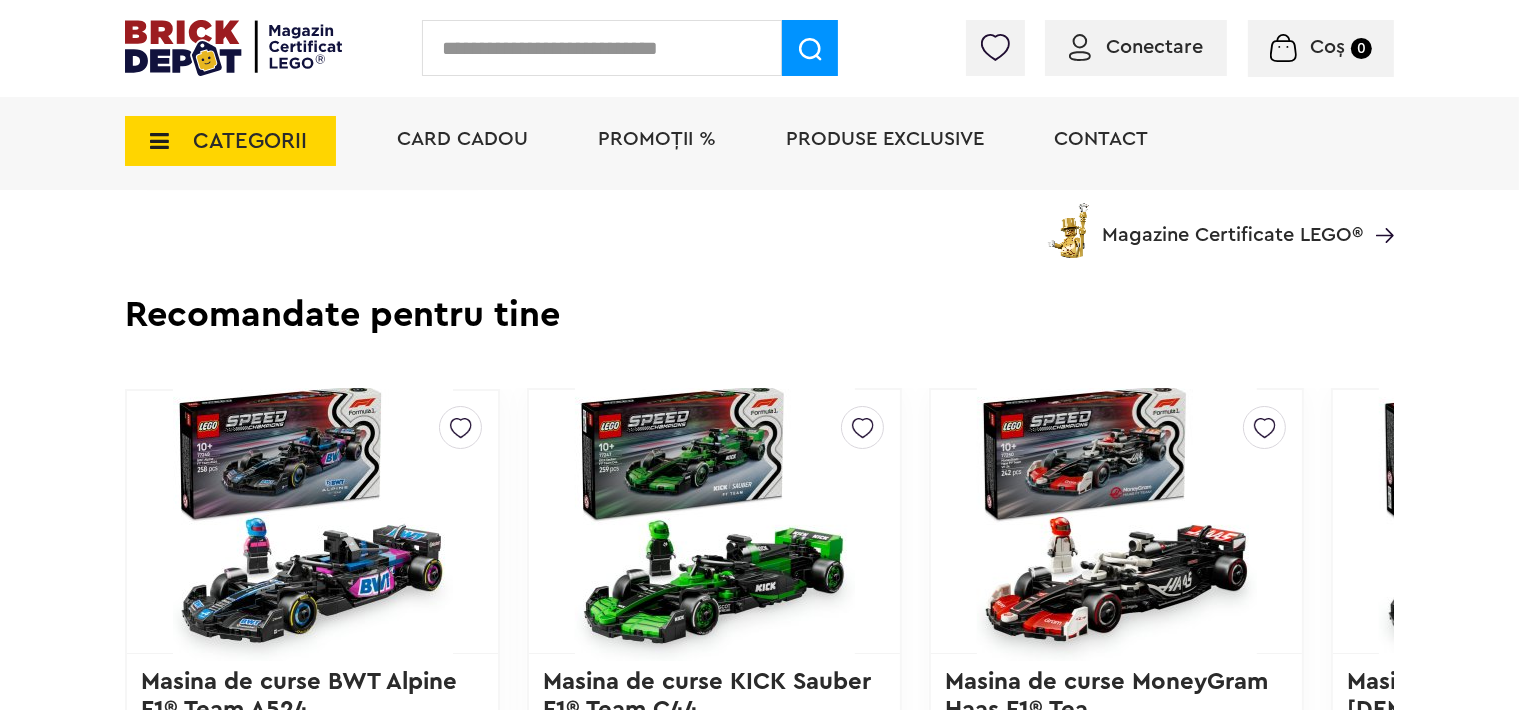 click on "Conectare" at bounding box center [1154, 47] 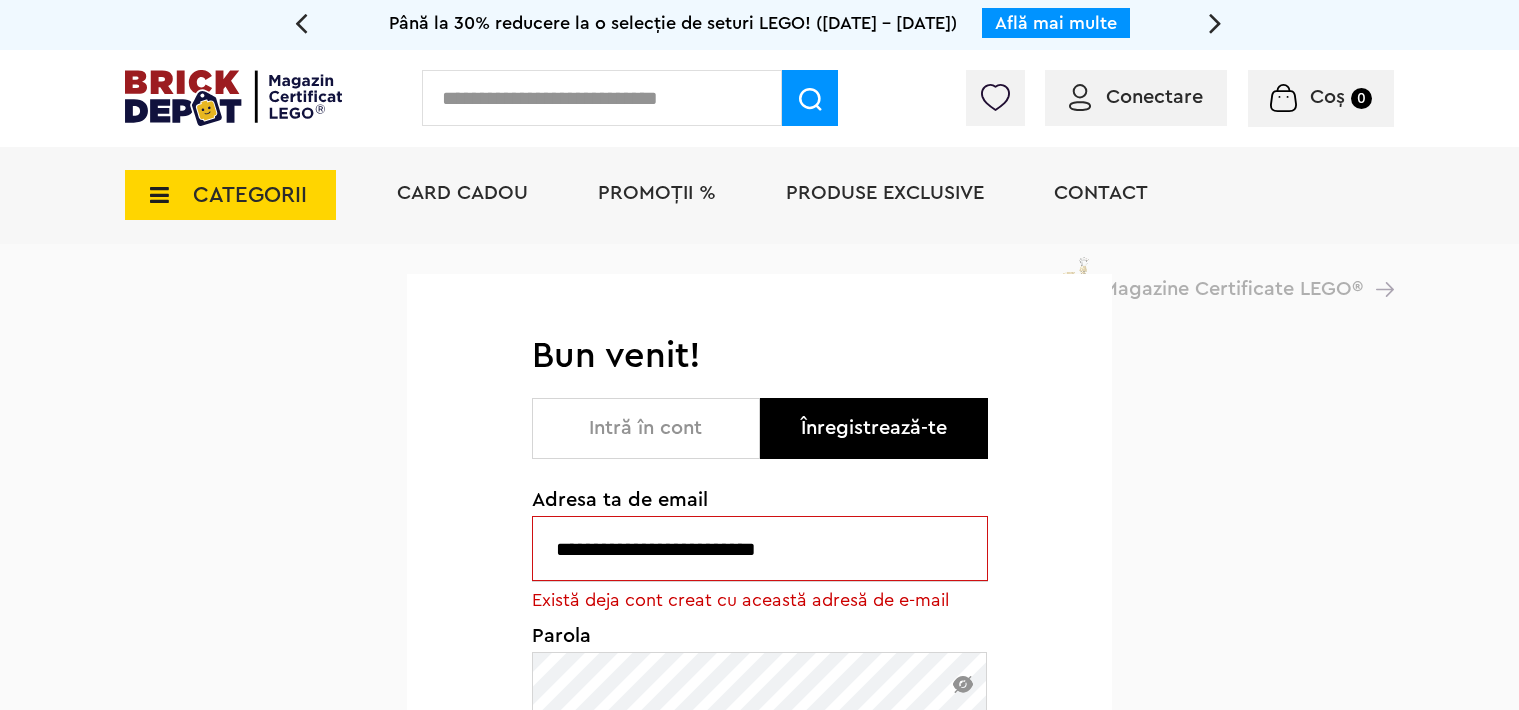 scroll, scrollTop: 0, scrollLeft: 0, axis: both 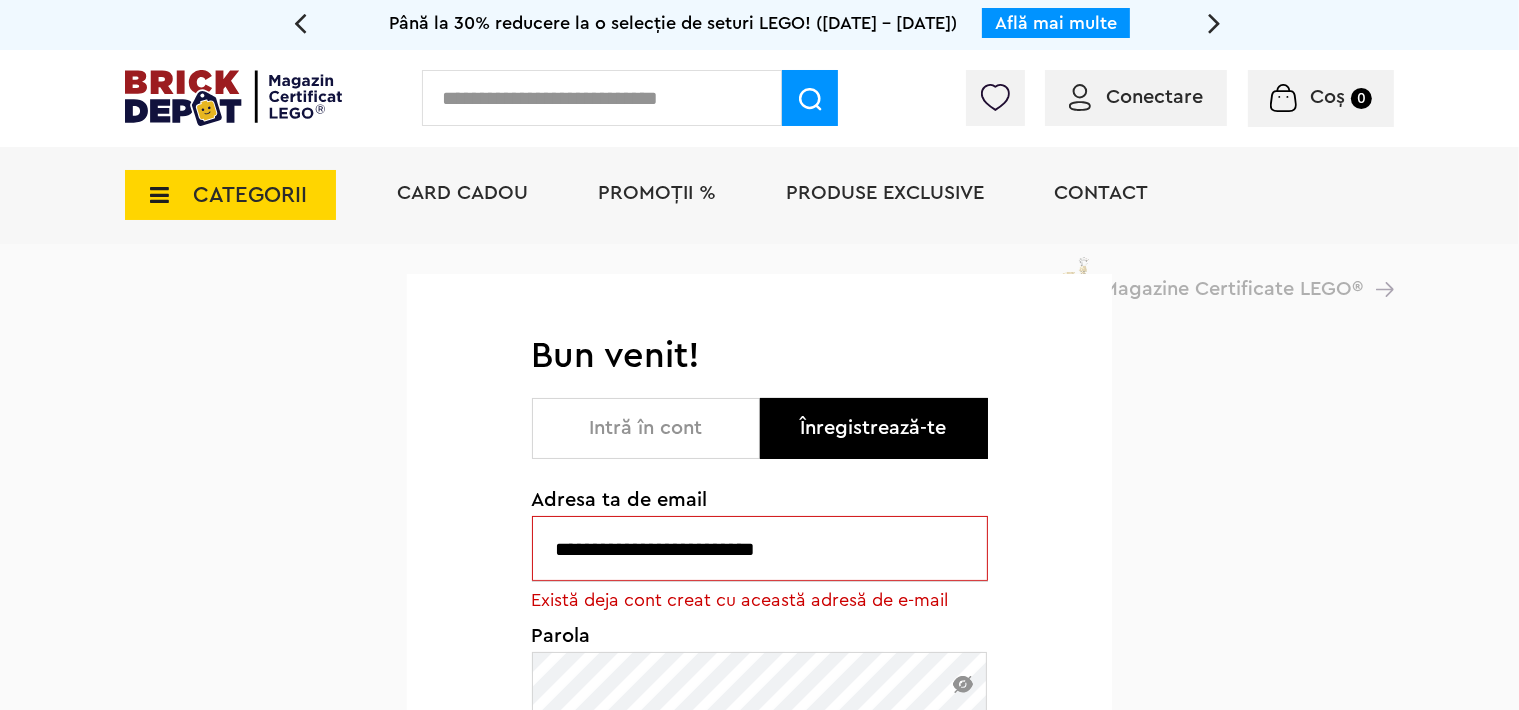 click on "Intră în cont" at bounding box center [646, 428] 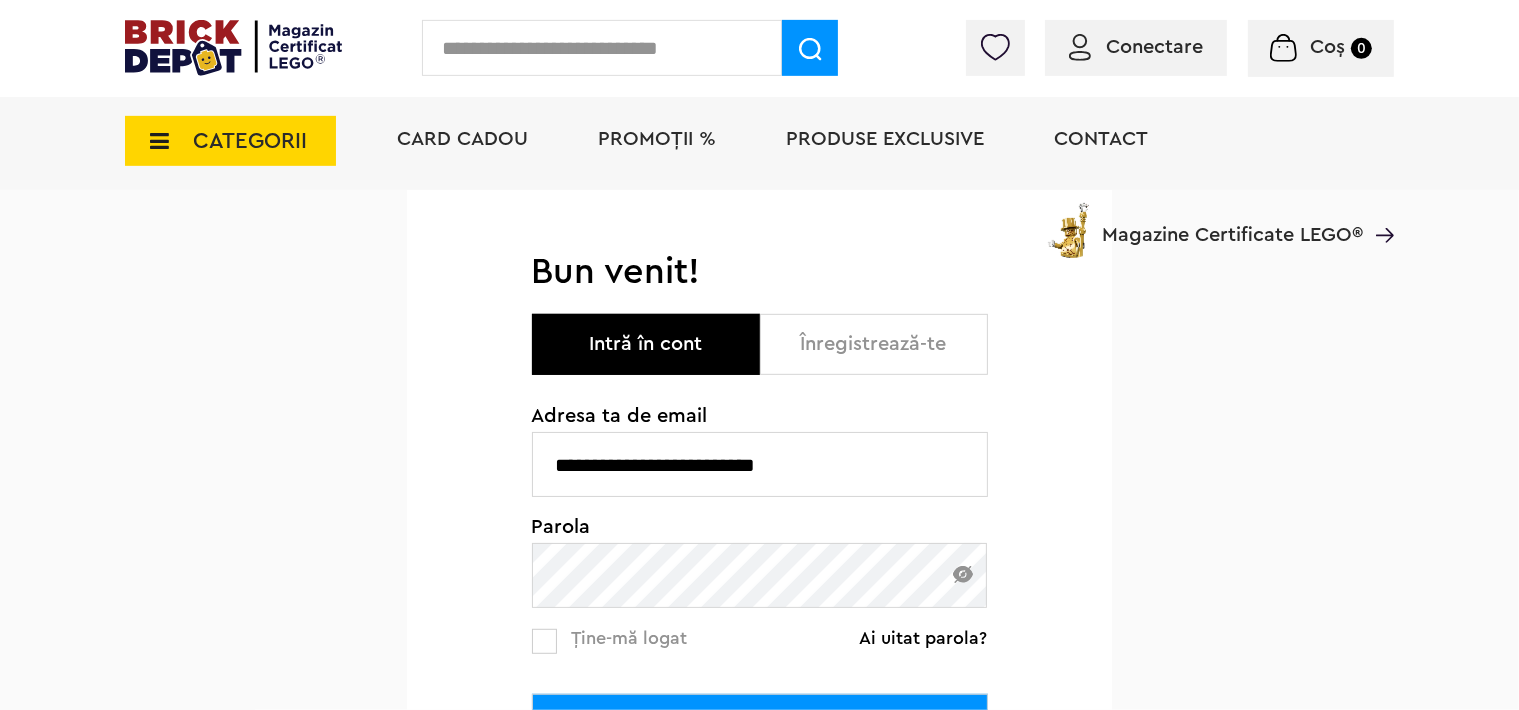 scroll, scrollTop: 422, scrollLeft: 0, axis: vertical 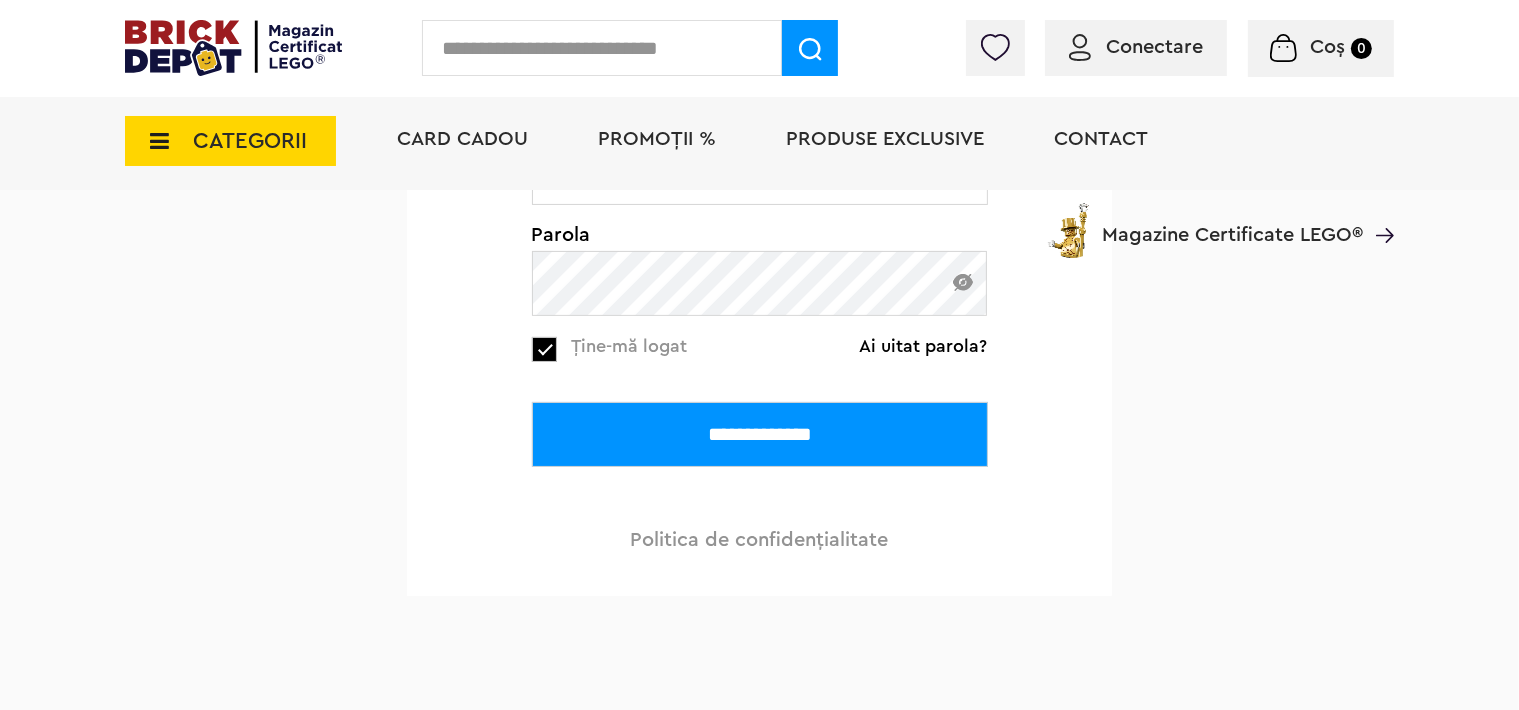 click on "**********" at bounding box center [760, 434] 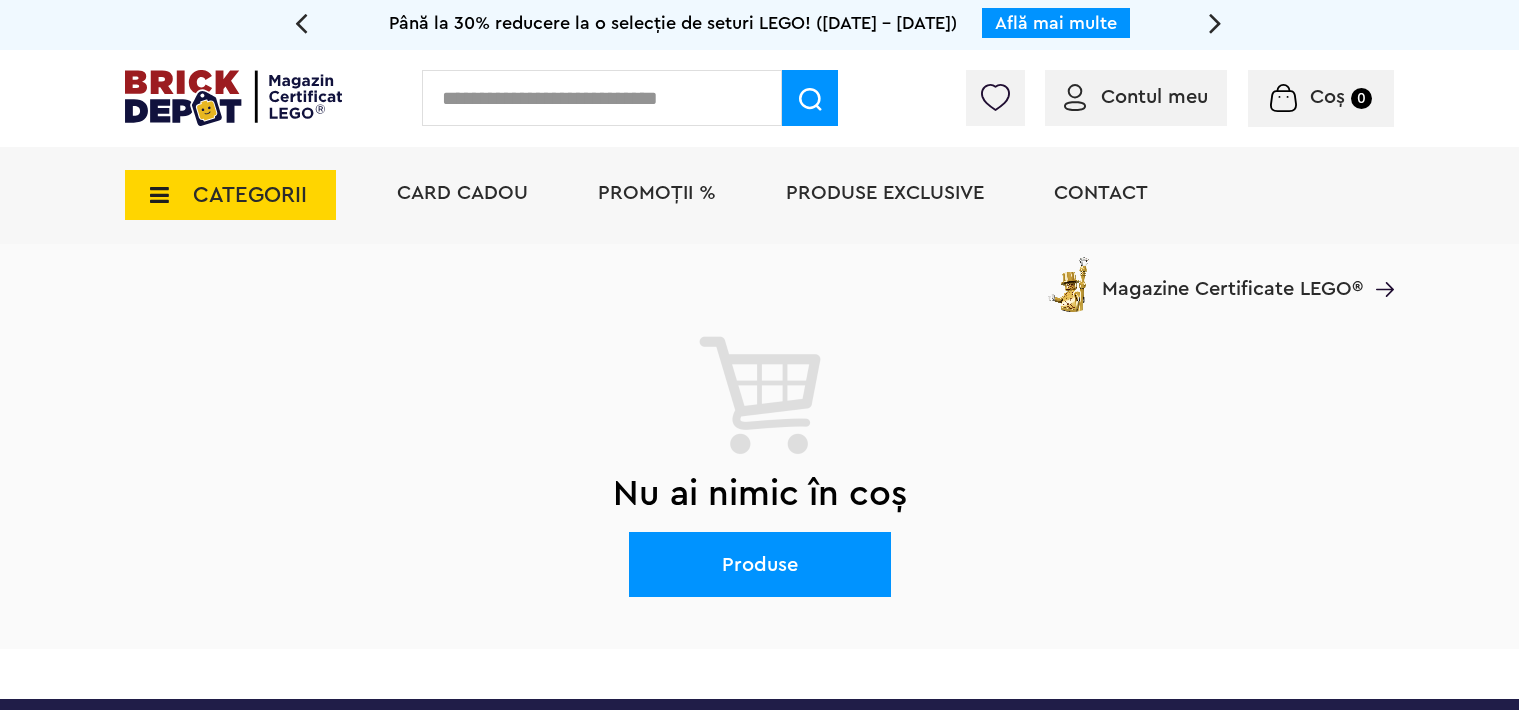 scroll, scrollTop: 0, scrollLeft: 0, axis: both 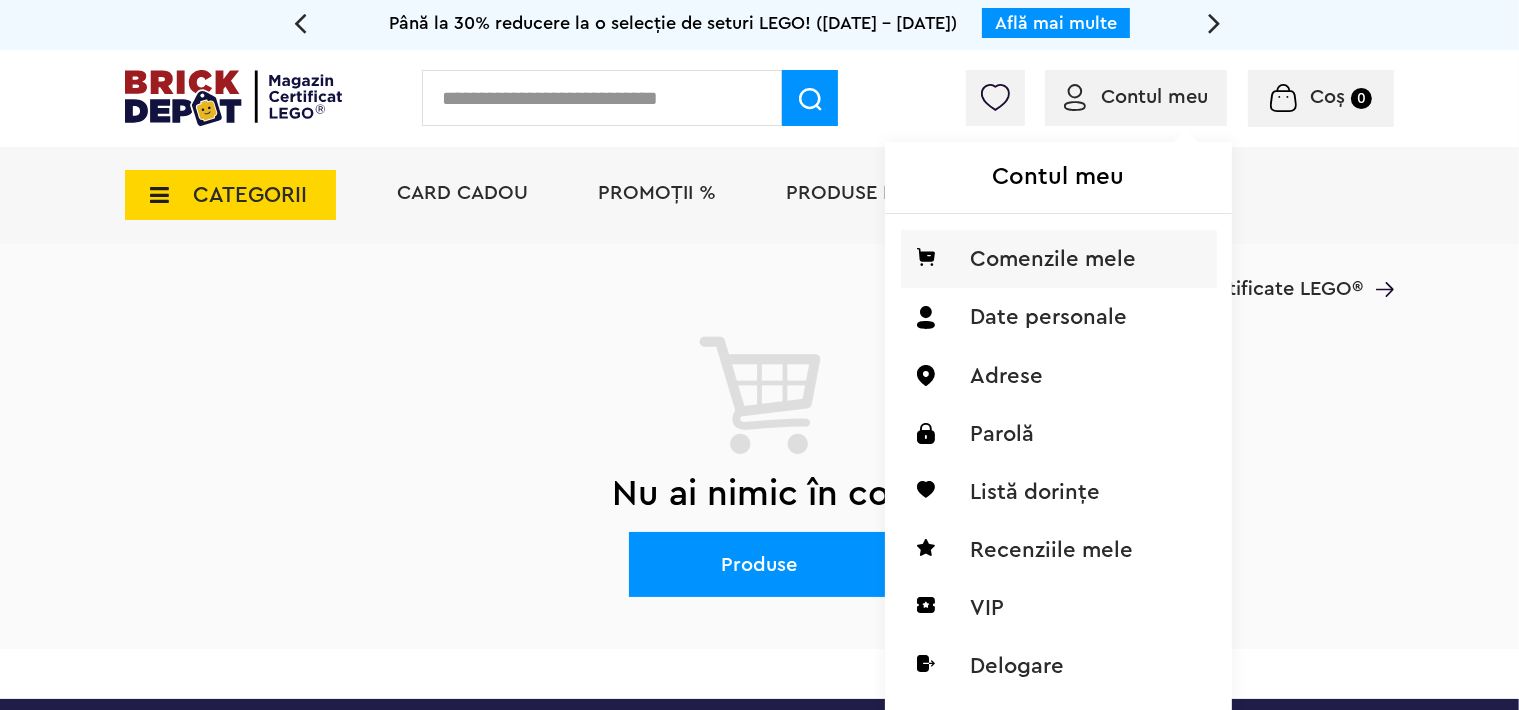 click on "Comenzile mele" at bounding box center (1059, 259) 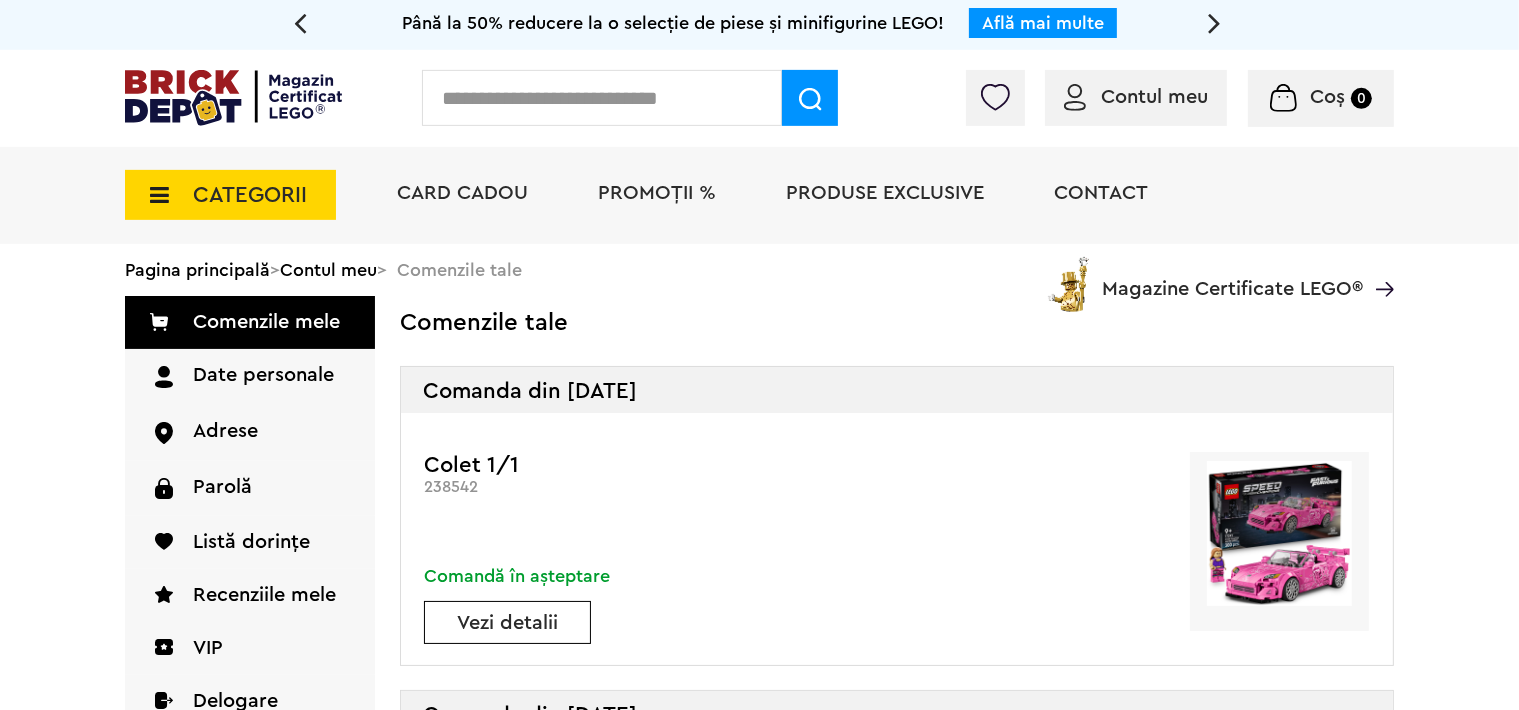 scroll, scrollTop: 0, scrollLeft: 0, axis: both 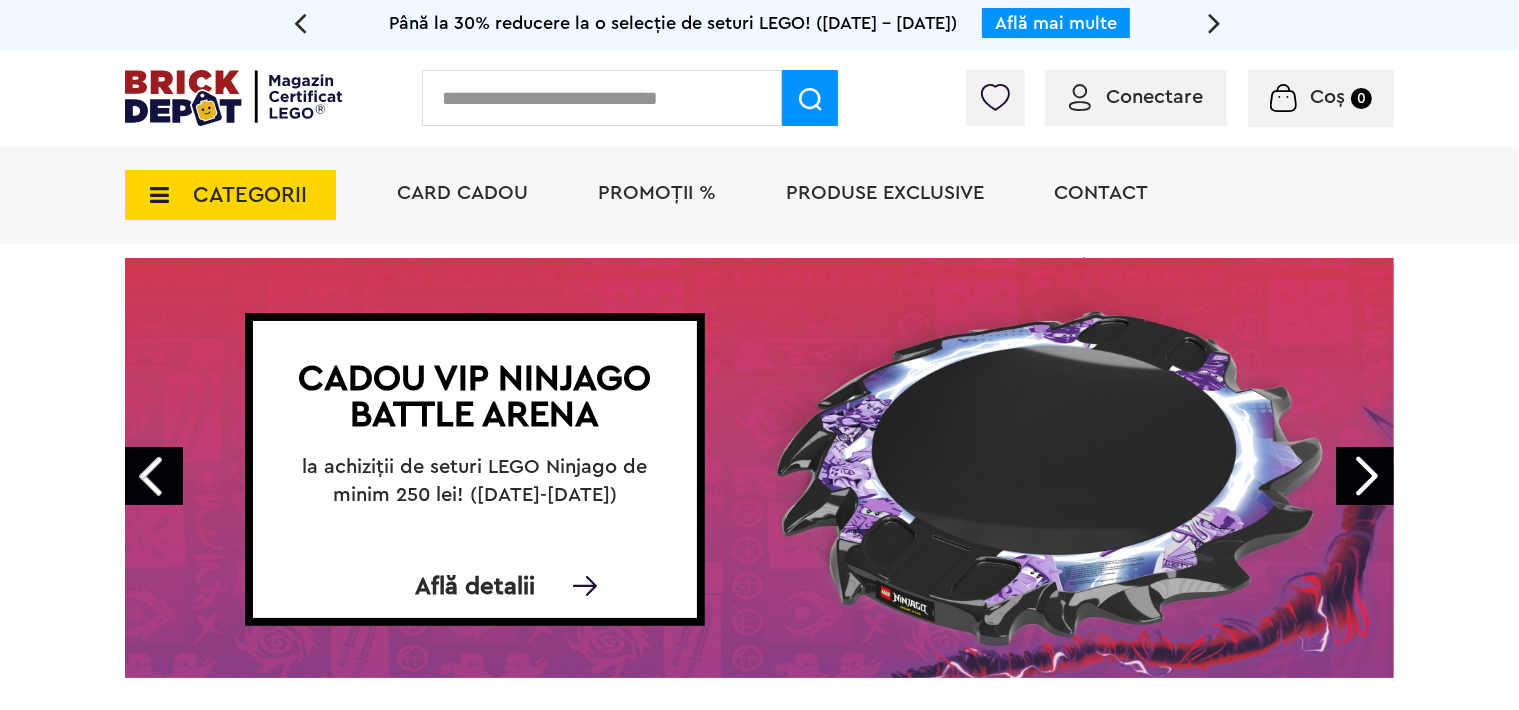 click on "CATEGORII" at bounding box center (250, 195) 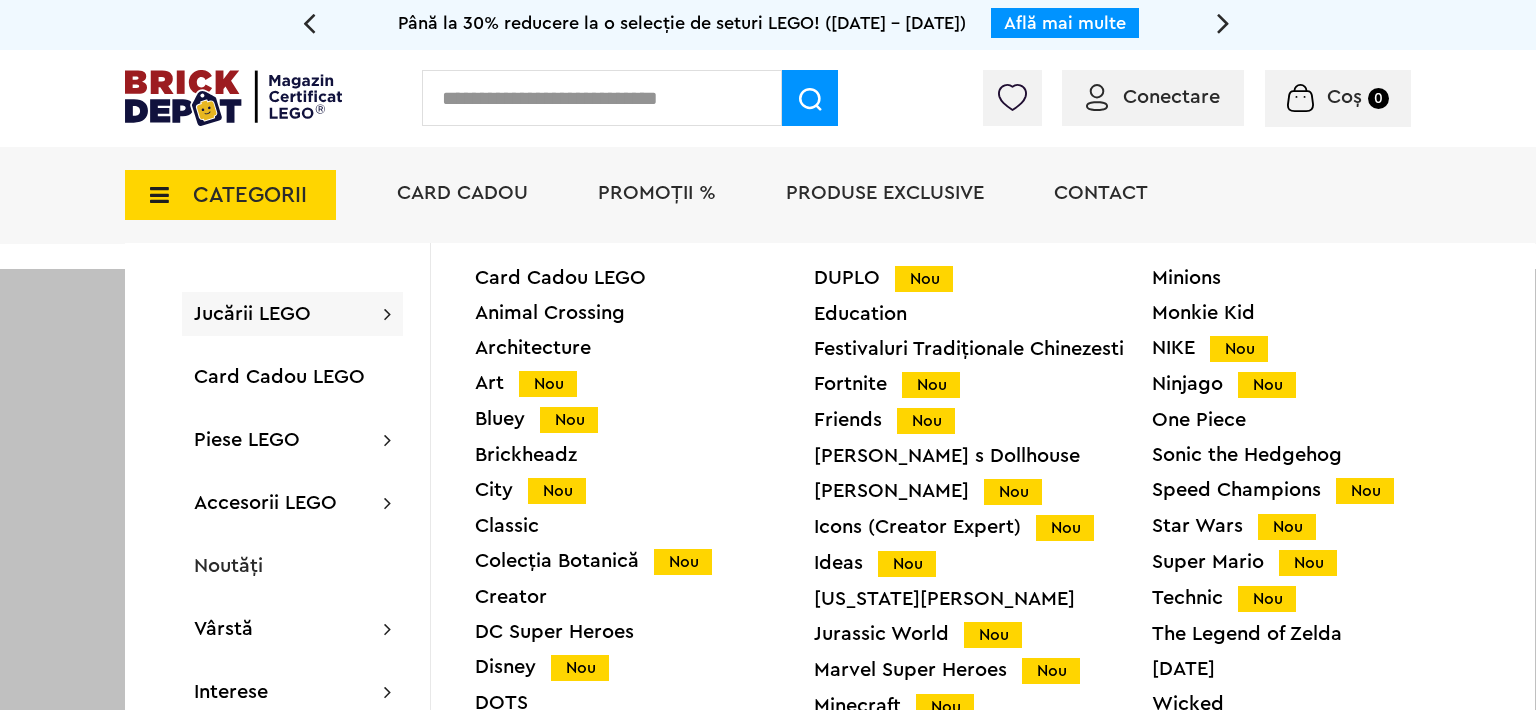 click on "Star Wars Nou" at bounding box center (1321, 526) 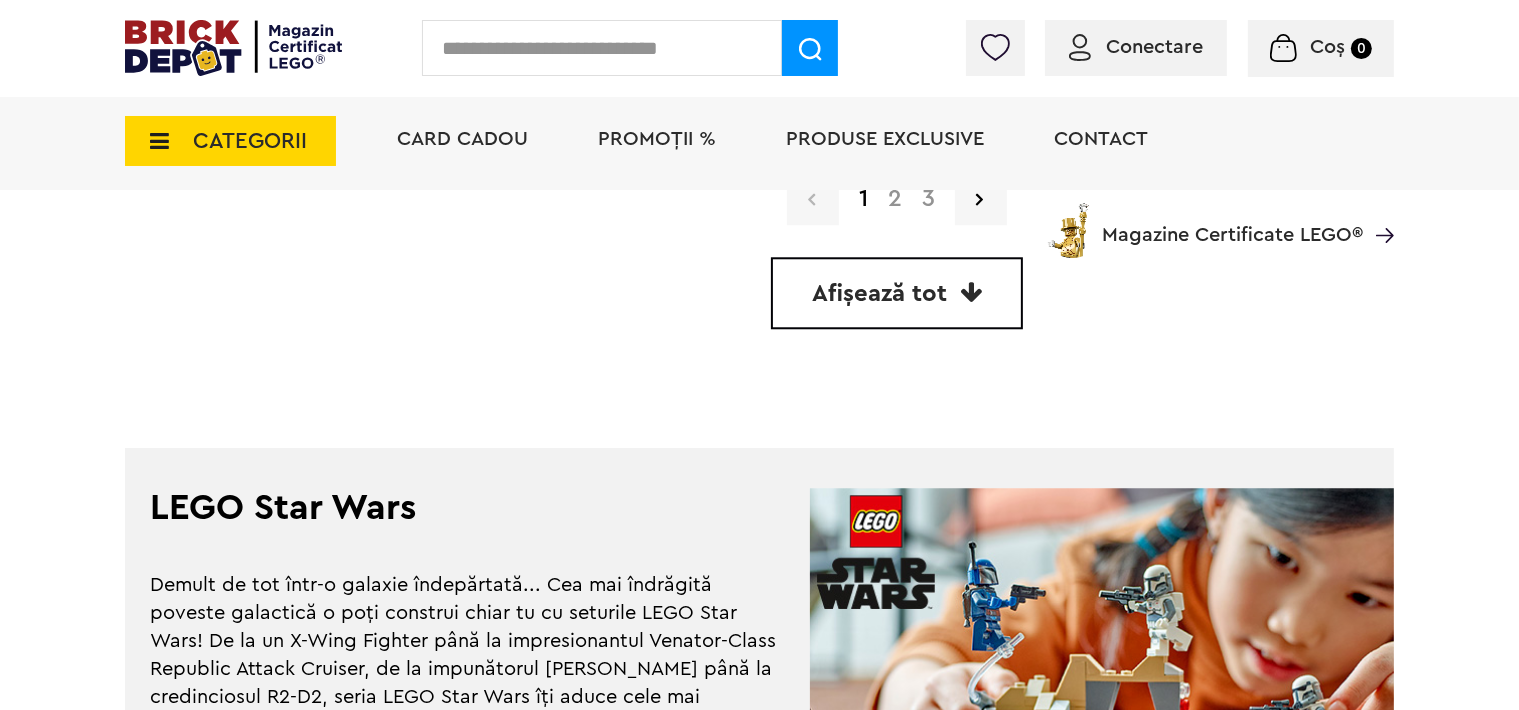 scroll, scrollTop: 4752, scrollLeft: 0, axis: vertical 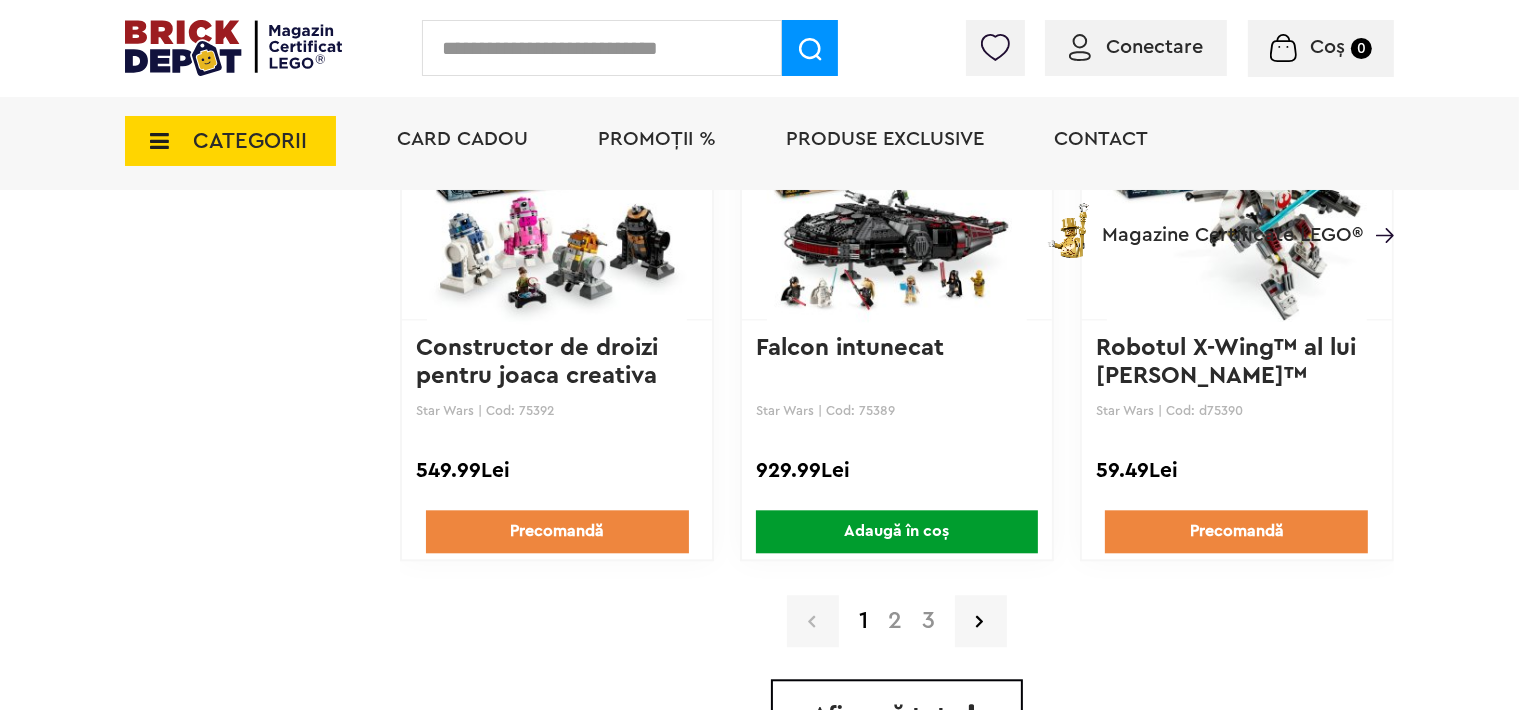 click on "Afișează tot" at bounding box center (897, 715) 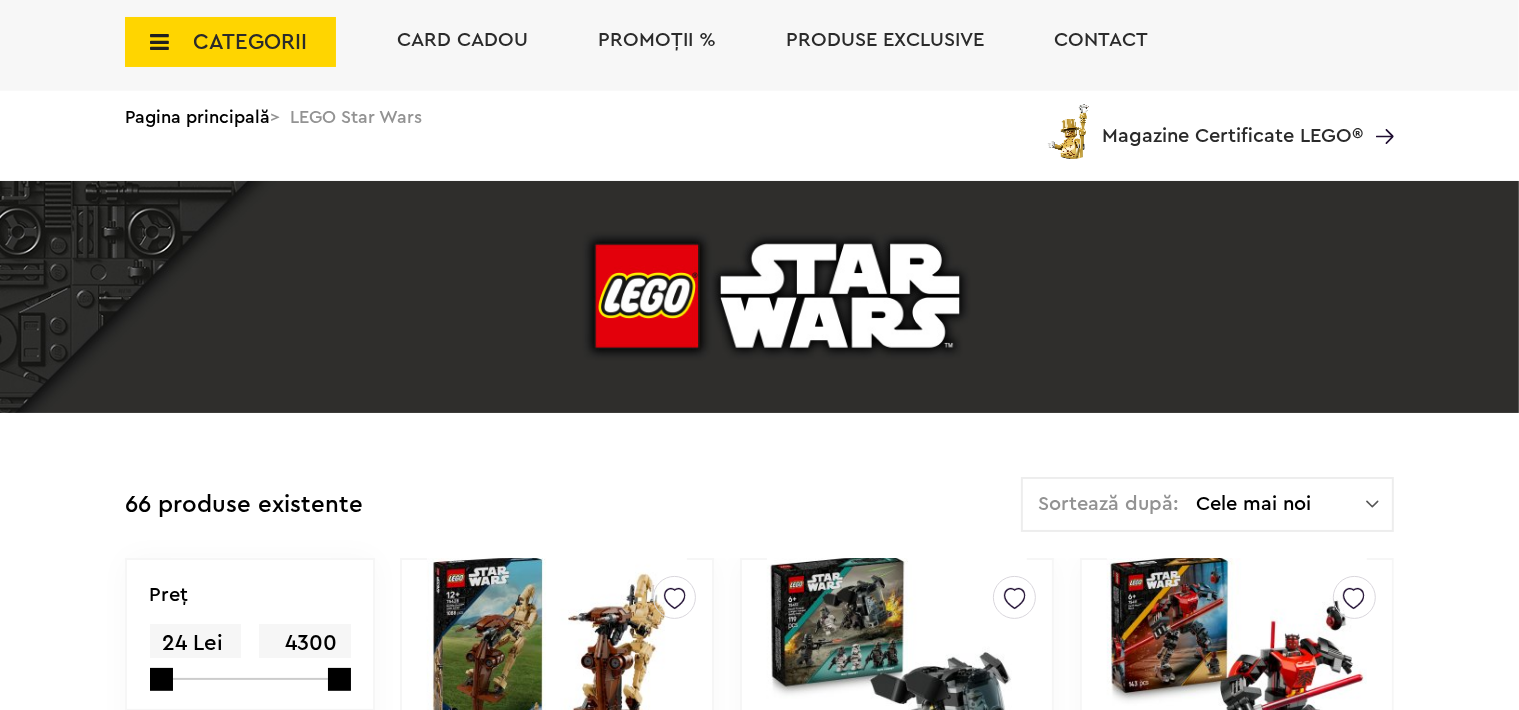 scroll, scrollTop: 0, scrollLeft: 0, axis: both 